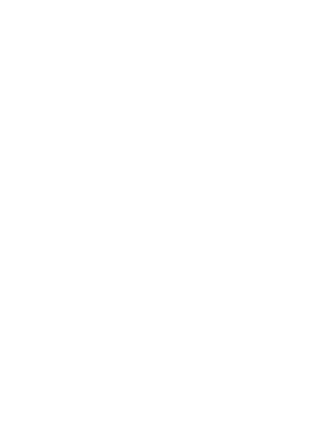 scroll, scrollTop: 0, scrollLeft: 0, axis: both 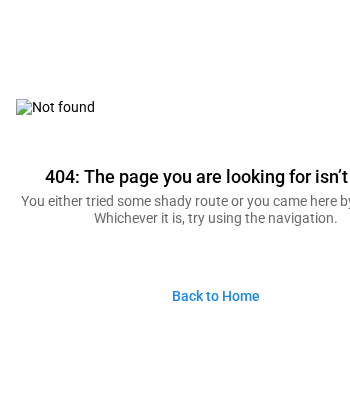 click on "Back to Home" at bounding box center (216, 296) 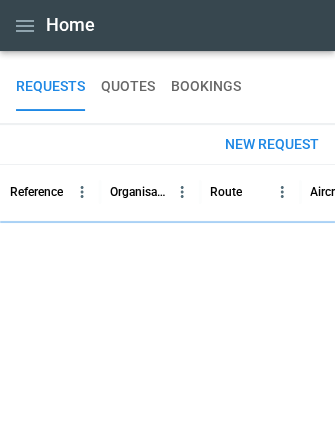 click on "QUOTES" at bounding box center [128, 87] 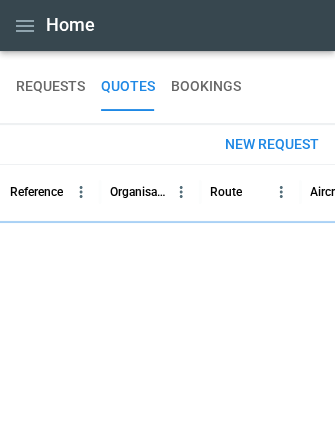 click on "New request" at bounding box center [272, 144] 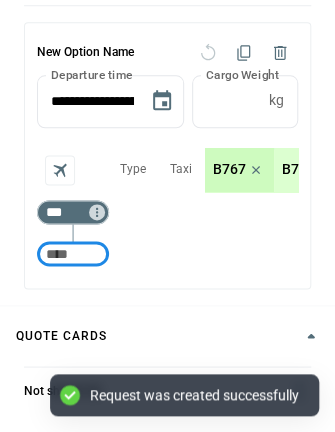 scroll, scrollTop: 240, scrollLeft: 0, axis: vertical 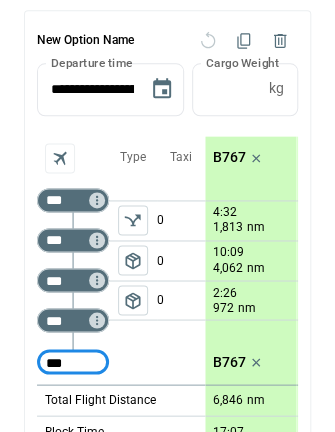 type on "***" 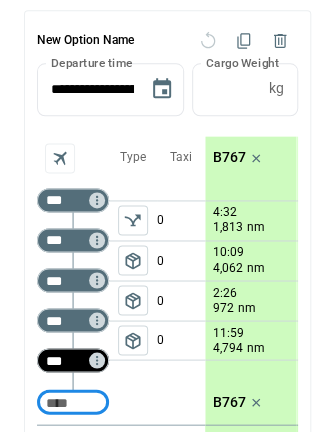 click on "***" at bounding box center [69, 360] 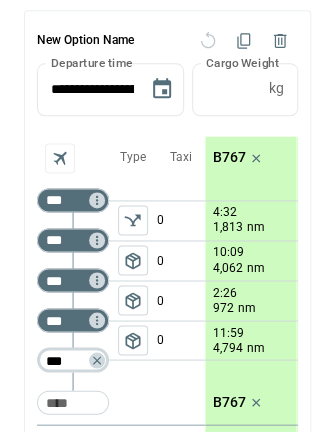 type on "***" 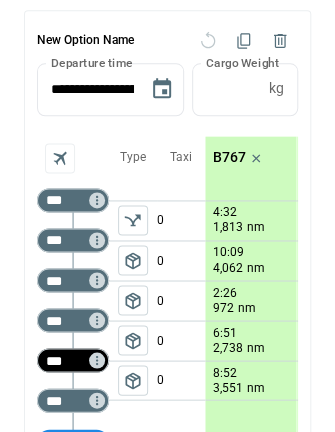 scroll, scrollTop: 256, scrollLeft: 0, axis: vertical 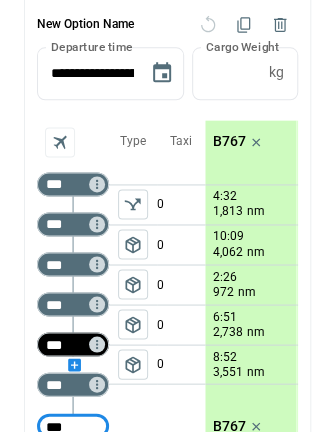 type on "***" 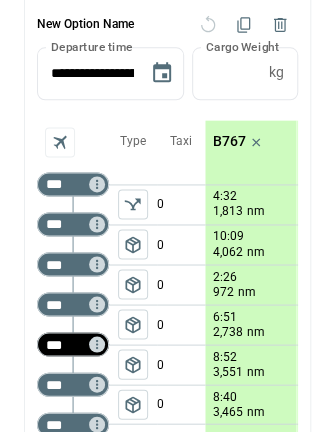 scroll, scrollTop: 266, scrollLeft: 0, axis: vertical 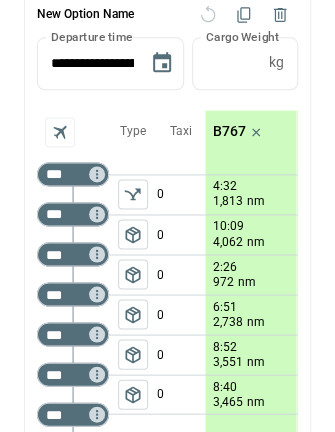 click on "package_2" at bounding box center [133, 194] 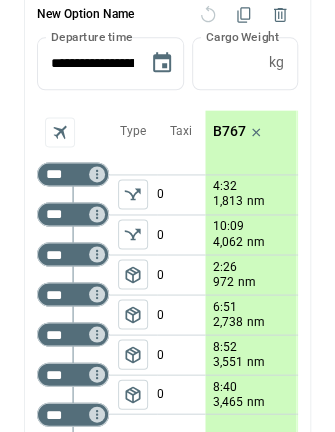 click on "package_2" at bounding box center [133, 274] 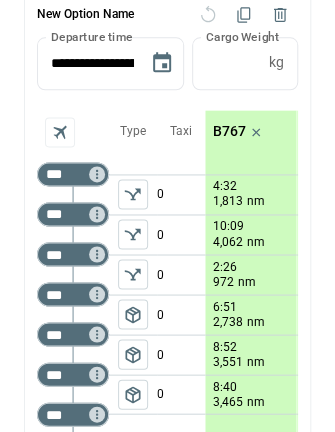 click on "package_2" at bounding box center [133, 394] 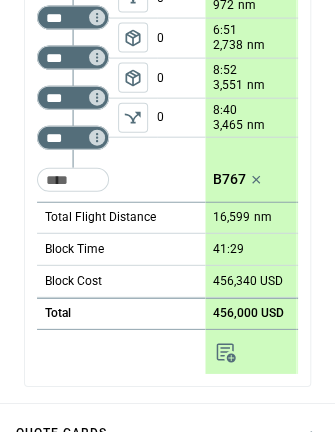 scroll, scrollTop: 548, scrollLeft: 0, axis: vertical 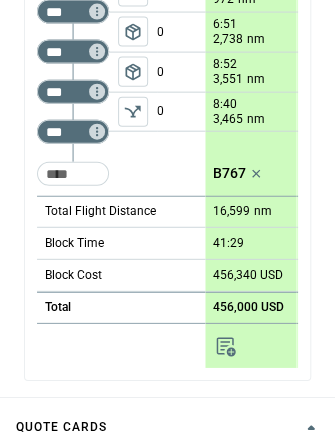 click at bounding box center (225, 346) 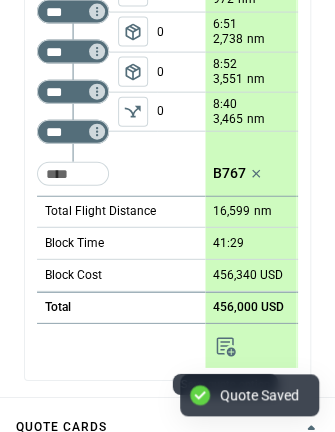 scroll, scrollTop: 866, scrollLeft: 0, axis: vertical 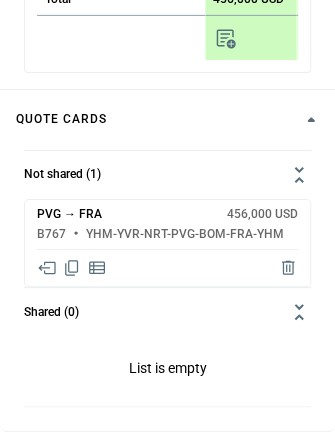 click at bounding box center (47, 268) 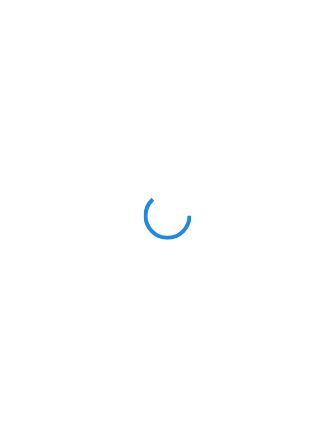scroll, scrollTop: 0, scrollLeft: 0, axis: both 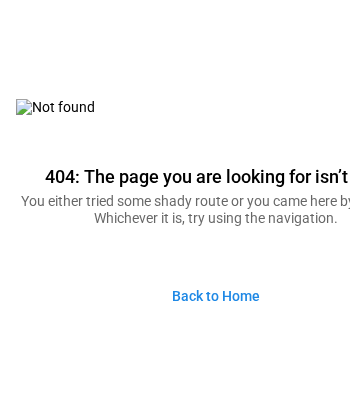 click on "Back to Home" at bounding box center [216, 296] 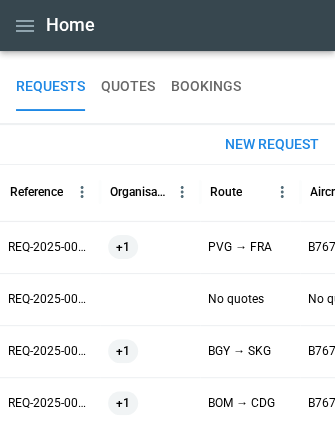 click on "New request" at bounding box center [272, 144] 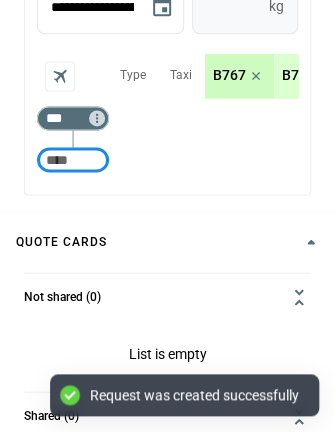 scroll, scrollTop: 324, scrollLeft: 0, axis: vertical 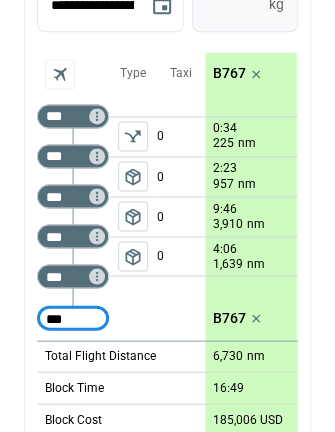 type on "***" 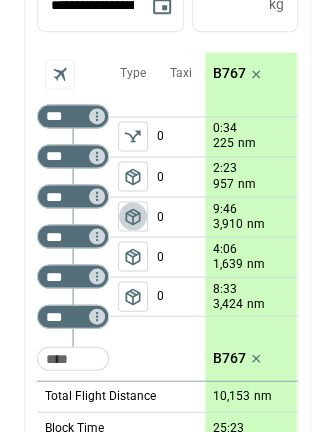 click on "package_2" at bounding box center [133, 176] 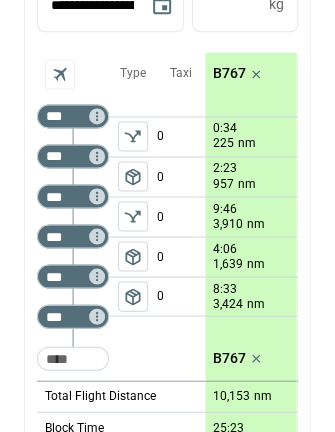 click at bounding box center [133, 136] 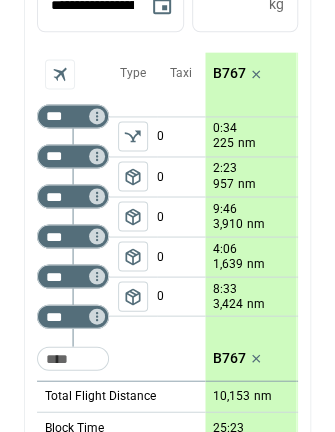 click on "package_2" at bounding box center [133, 176] 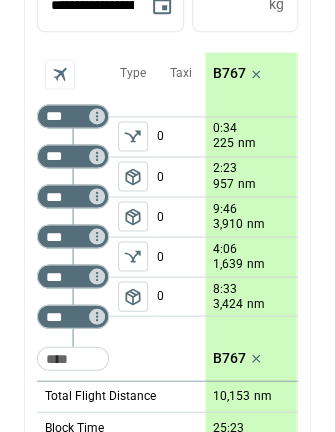 click on "package_2" at bounding box center [133, 296] 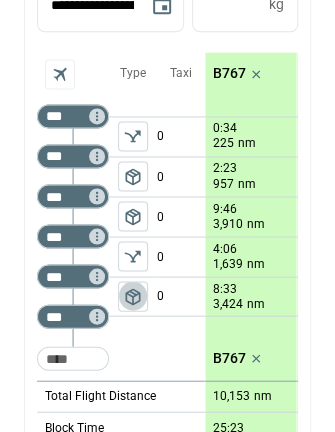 click on "package_2" at bounding box center [133, 296] 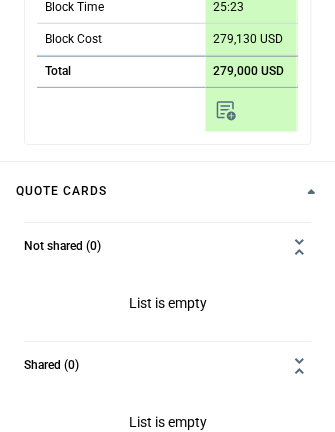scroll, scrollTop: 744, scrollLeft: 0, axis: vertical 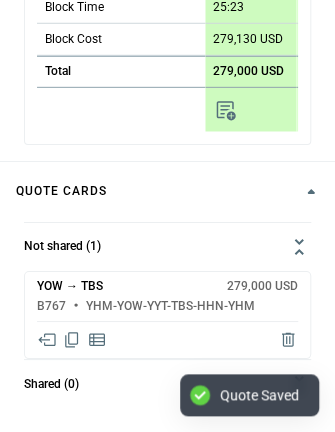 click at bounding box center (46, 339) 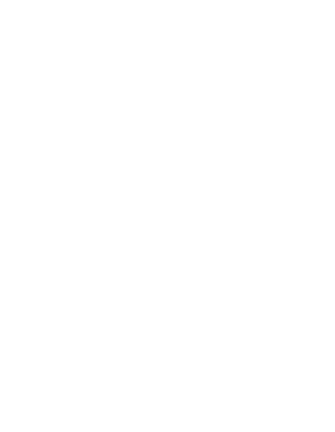 scroll, scrollTop: 0, scrollLeft: 0, axis: both 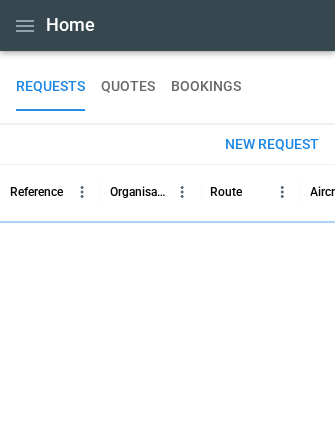 click on "New request" at bounding box center [272, 144] 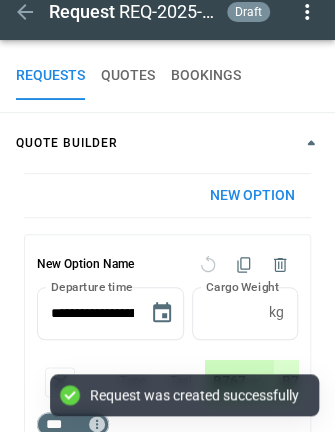 scroll, scrollTop: 288, scrollLeft: 0, axis: vertical 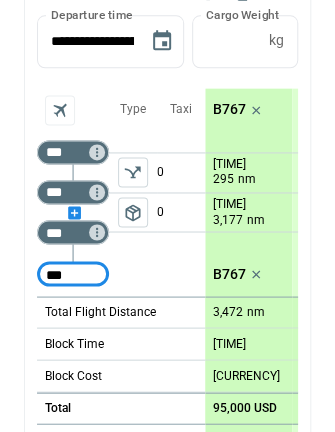 type on "***" 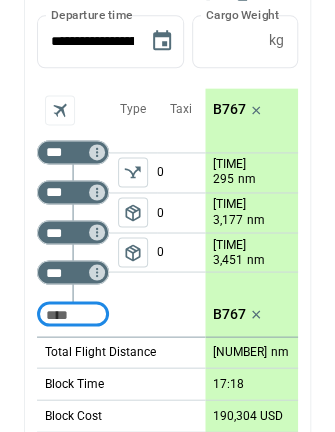 click on "package_2" at bounding box center (133, 252) 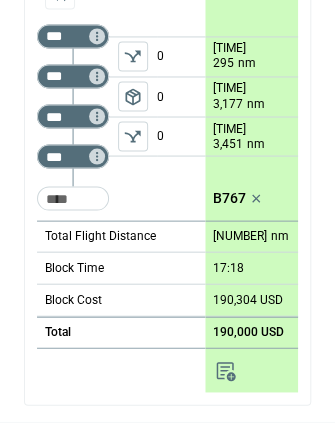 scroll, scrollTop: 406, scrollLeft: 0, axis: vertical 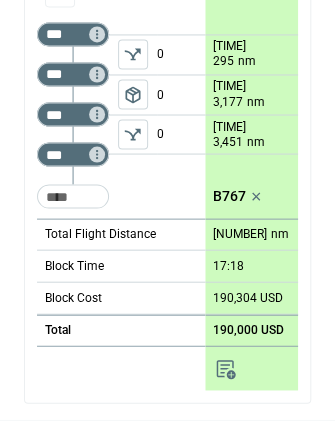 click at bounding box center (225, 368) 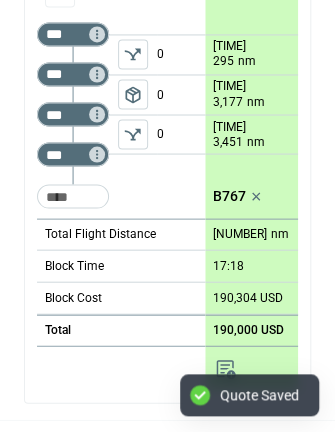 scroll, scrollTop: 746, scrollLeft: 0, axis: vertical 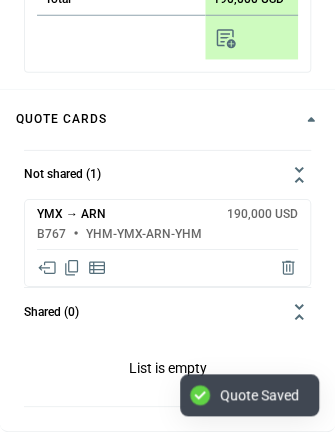 click at bounding box center [72, 268] 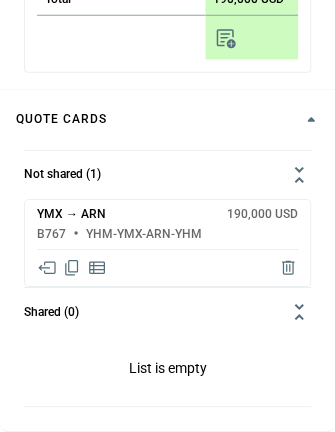 click at bounding box center [47, 268] 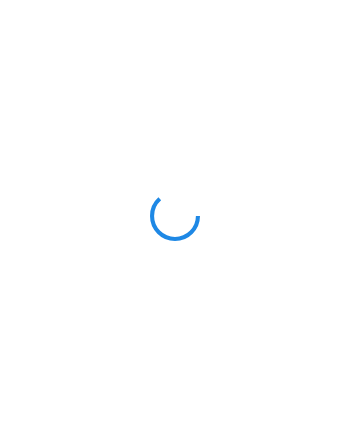 scroll, scrollTop: 0, scrollLeft: 0, axis: both 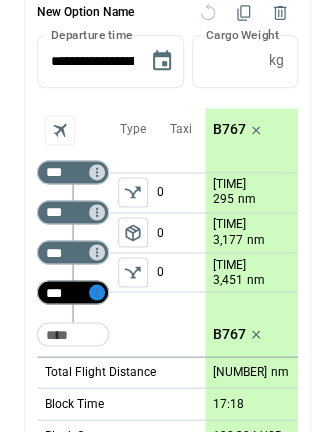 click at bounding box center [97, 172] 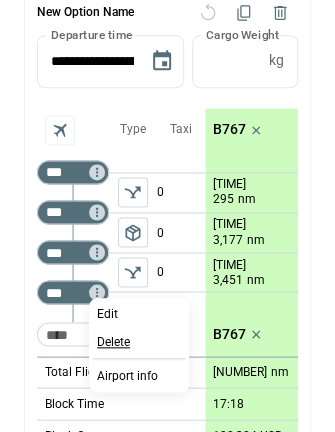 click on "Delete" at bounding box center [113, 342] 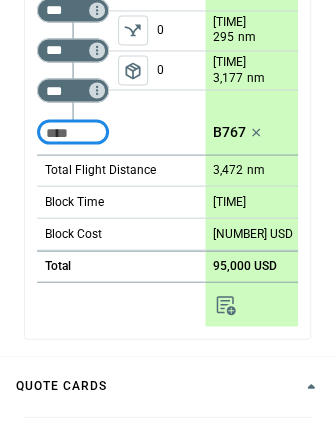 scroll, scrollTop: 430, scrollLeft: 0, axis: vertical 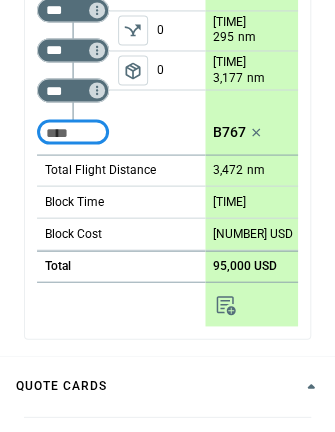 click at bounding box center (226, 304) 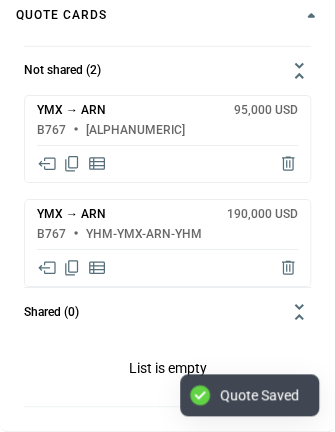 scroll, scrollTop: 806, scrollLeft: 0, axis: vertical 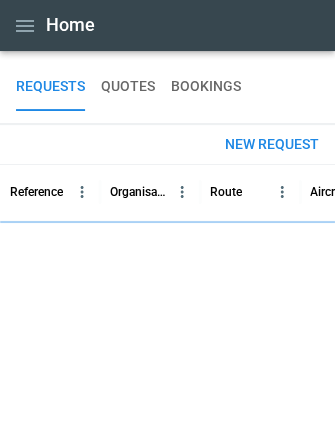 click on "New request" at bounding box center [272, 144] 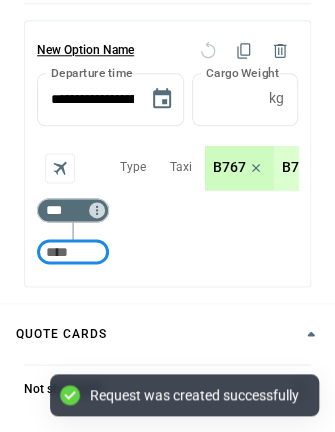 scroll, scrollTop: 256, scrollLeft: 0, axis: vertical 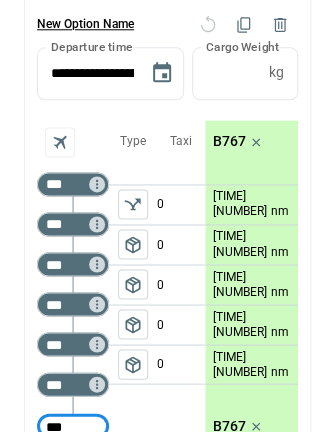 type on "***" 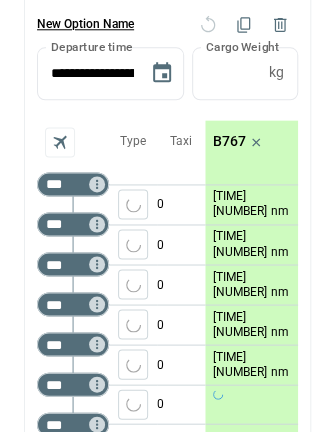 scroll, scrollTop: 266, scrollLeft: 0, axis: vertical 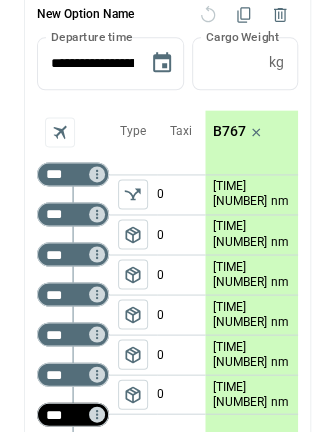 click on "***" at bounding box center [69, 414] 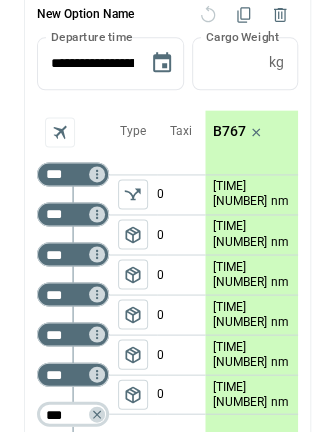 type on "***" 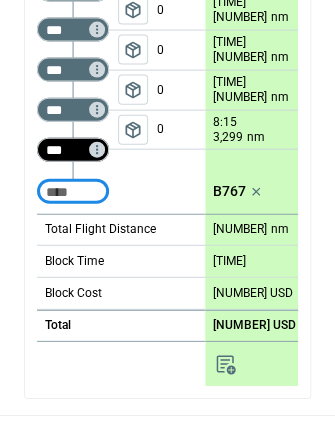 scroll, scrollTop: 520, scrollLeft: 0, axis: vertical 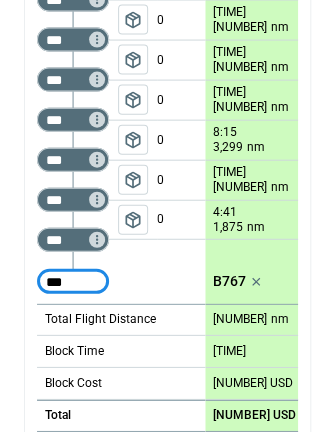 type on "***" 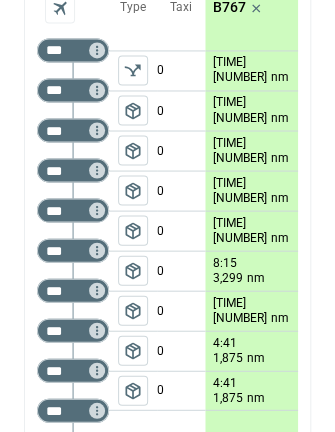 scroll, scrollTop: 389, scrollLeft: 0, axis: vertical 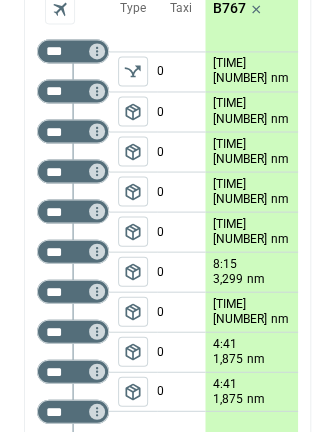 click on "package_2" at bounding box center [133, 111] 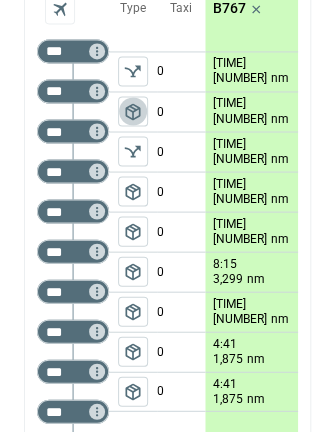 click on "package_2" at bounding box center [133, 111] 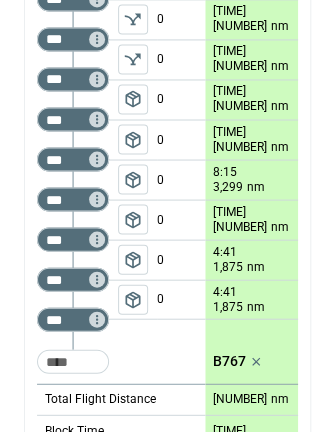 scroll, scrollTop: 105, scrollLeft: 0, axis: vertical 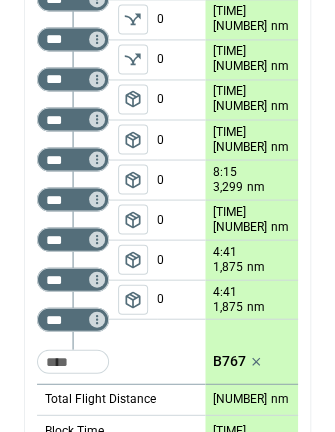 click on "package_2" at bounding box center [133, 299] 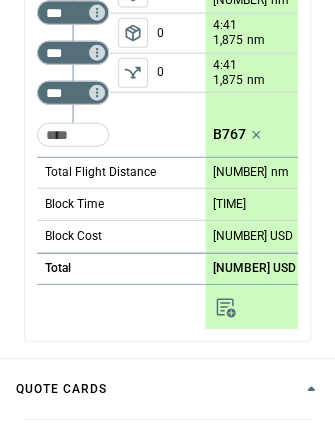 scroll, scrollTop: 622, scrollLeft: 0, axis: vertical 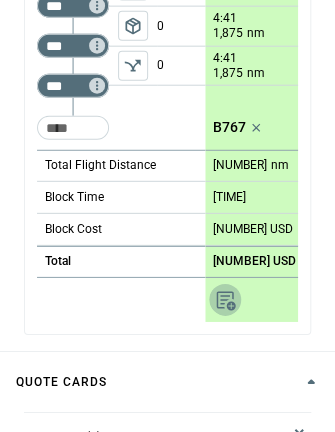 click at bounding box center [226, 300] 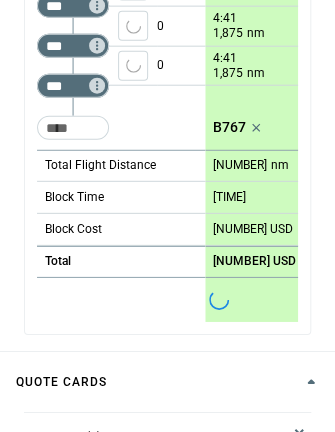 scroll, scrollTop: 864, scrollLeft: 0, axis: vertical 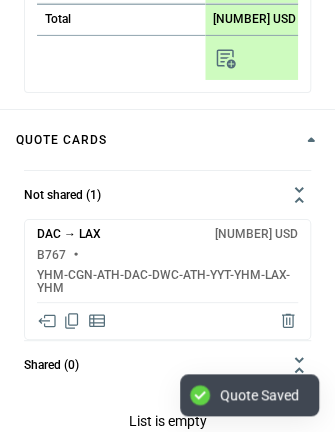 click at bounding box center [47, 321] 